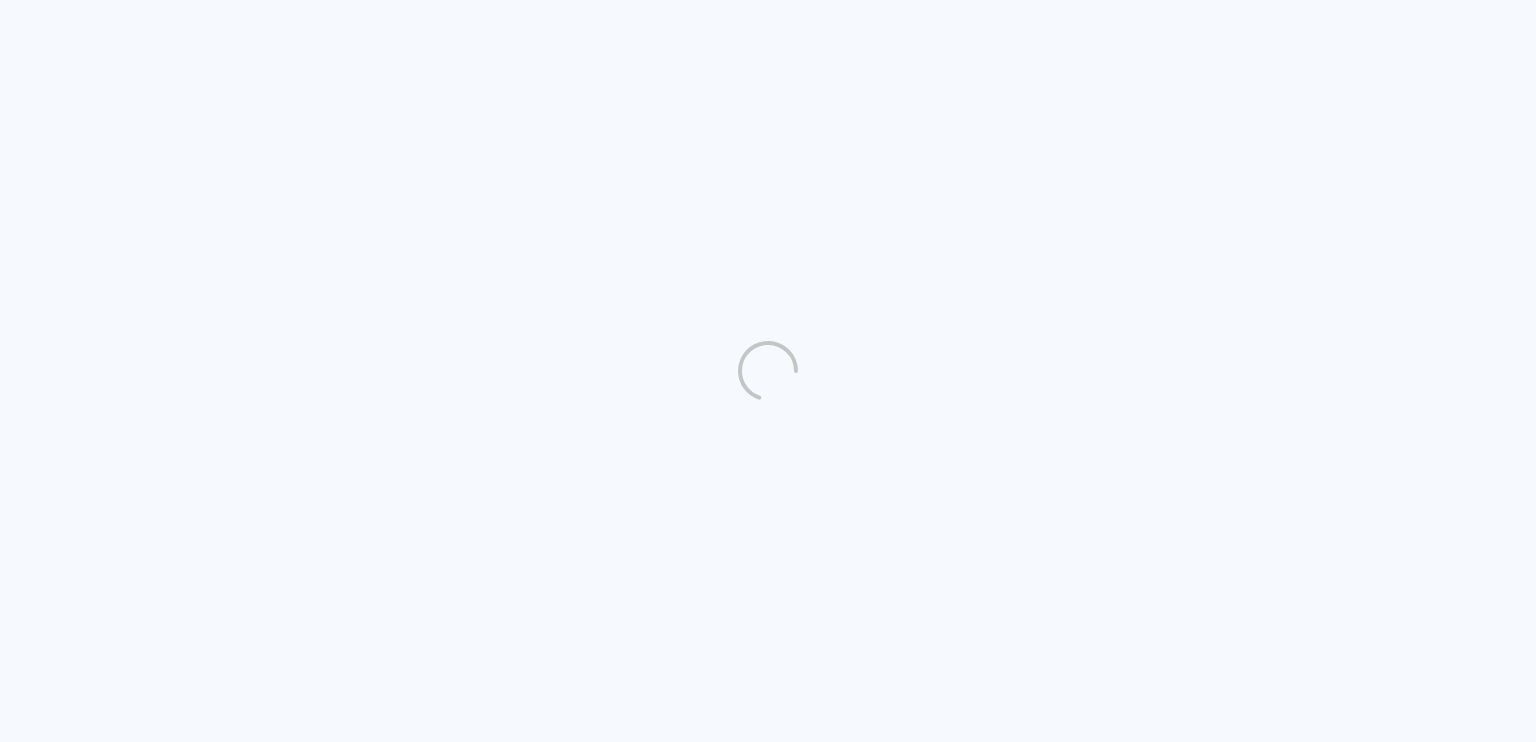 scroll, scrollTop: 0, scrollLeft: 0, axis: both 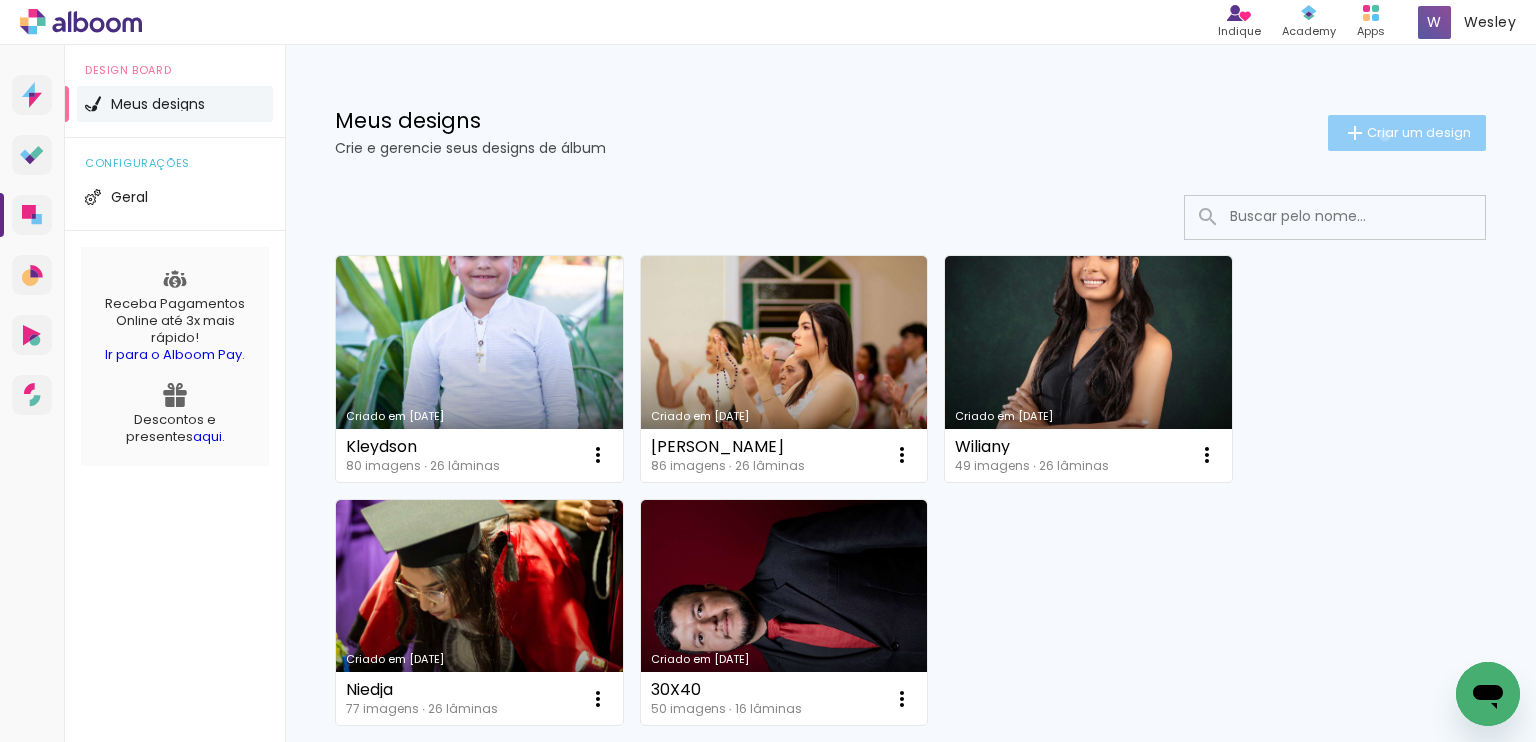 click on "Criar um design" 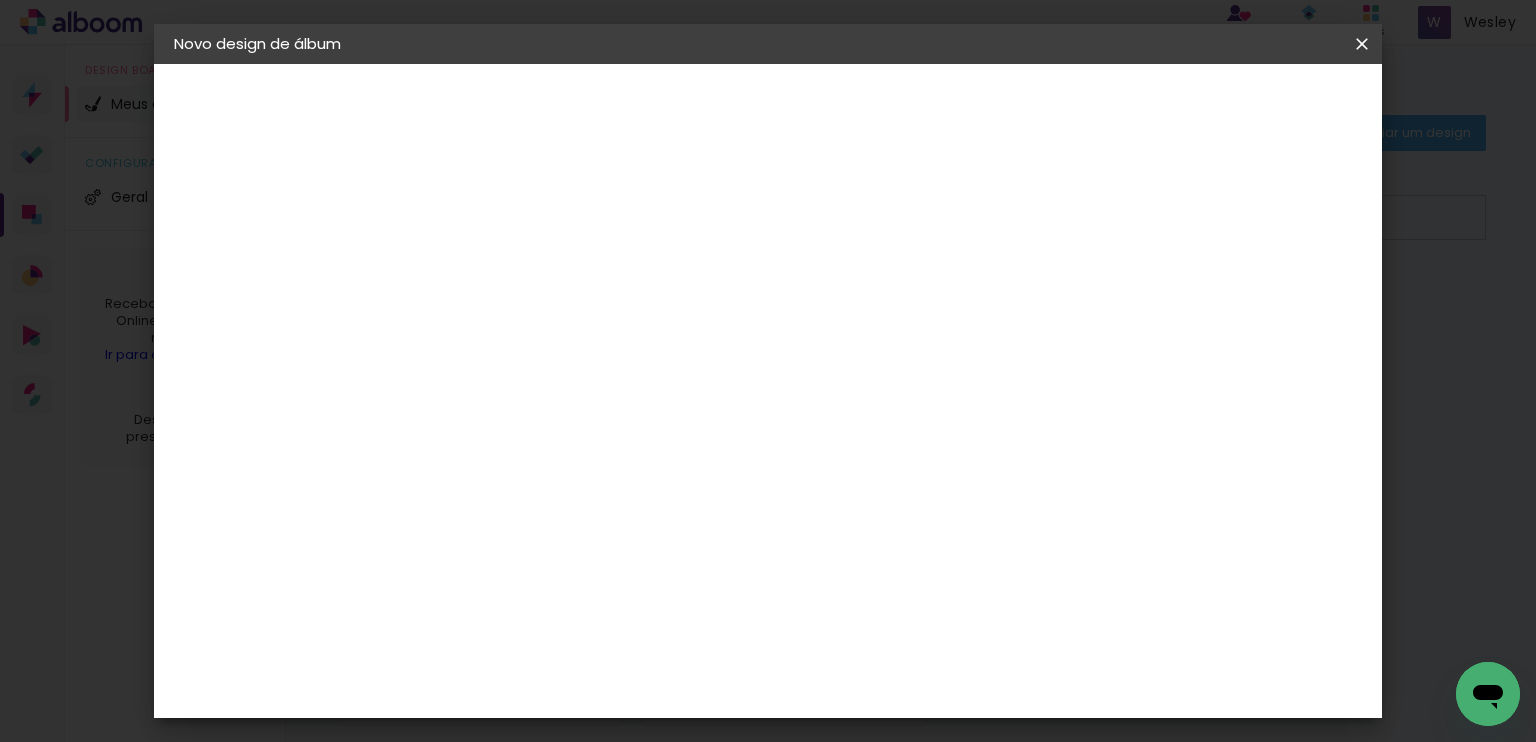 click at bounding box center (501, 268) 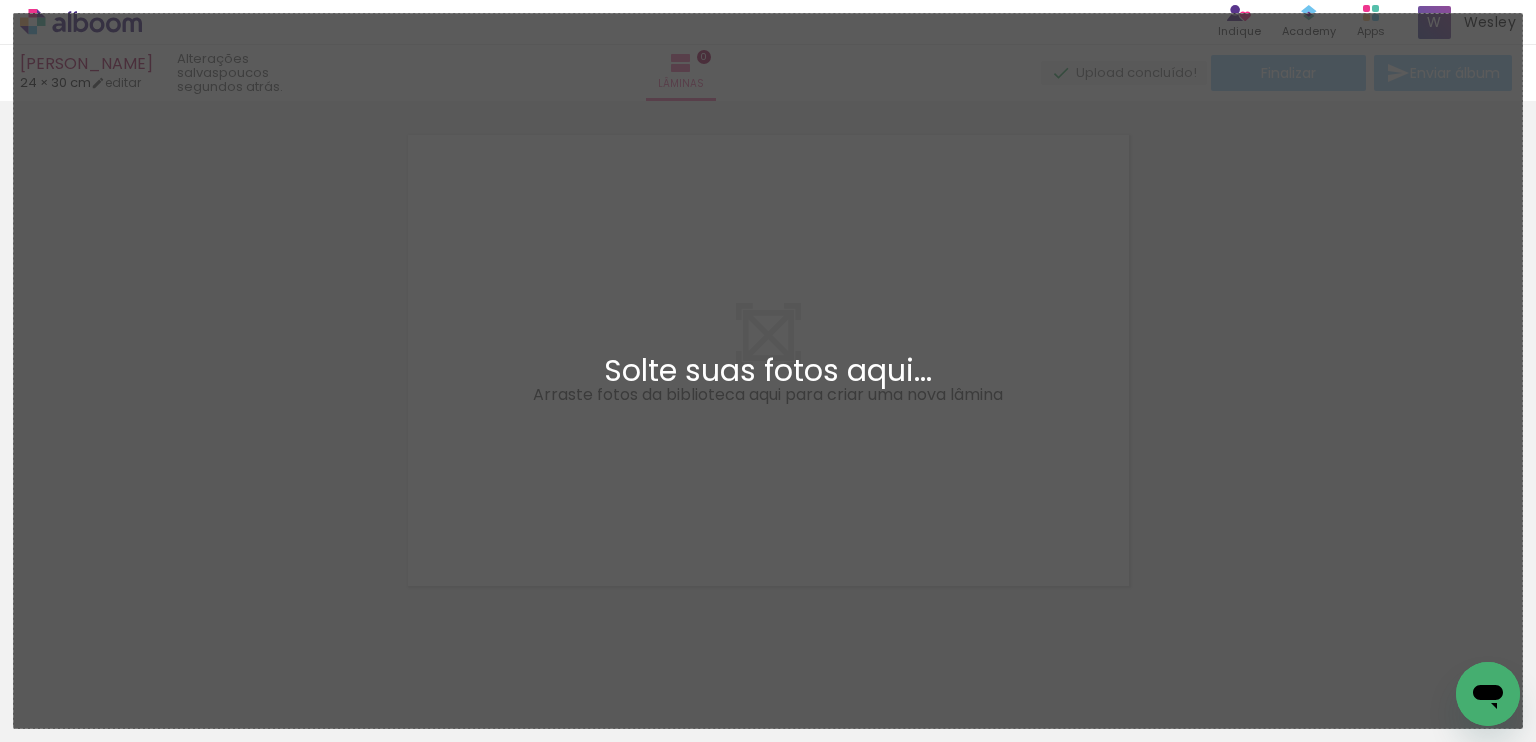 scroll, scrollTop: 25, scrollLeft: 0, axis: vertical 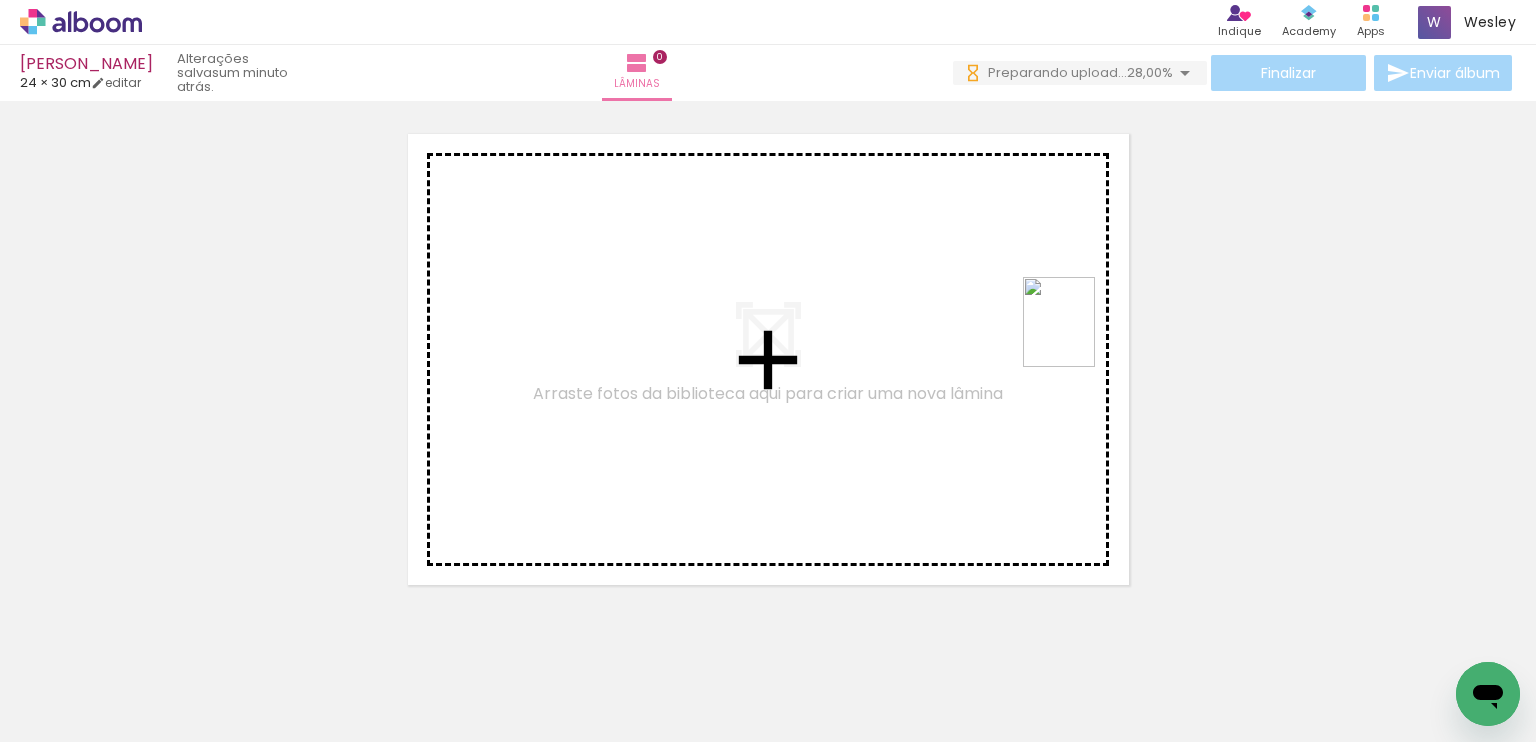 drag, startPoint x: 1136, startPoint y: 691, endPoint x: 1023, endPoint y: 316, distance: 391.65546 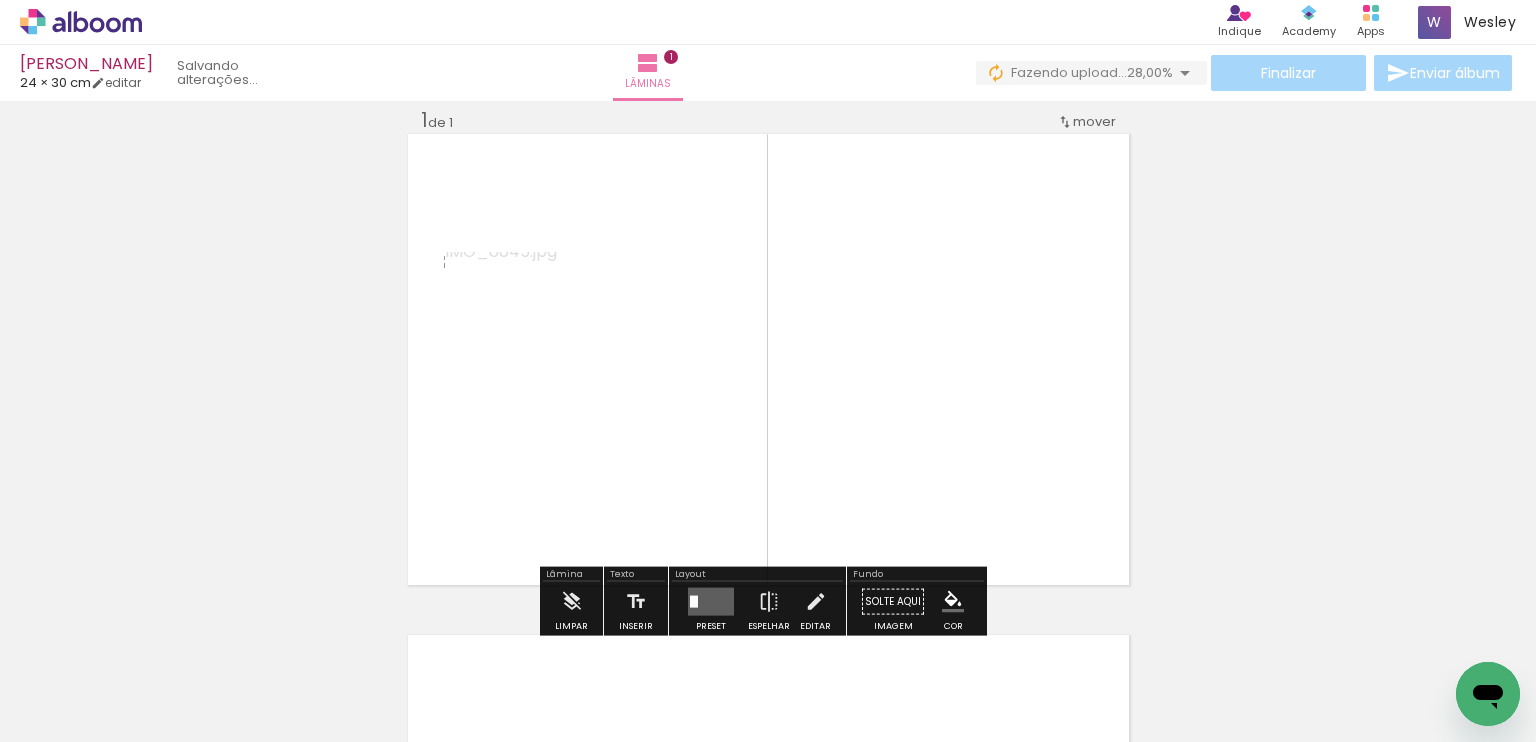 click at bounding box center [711, 602] 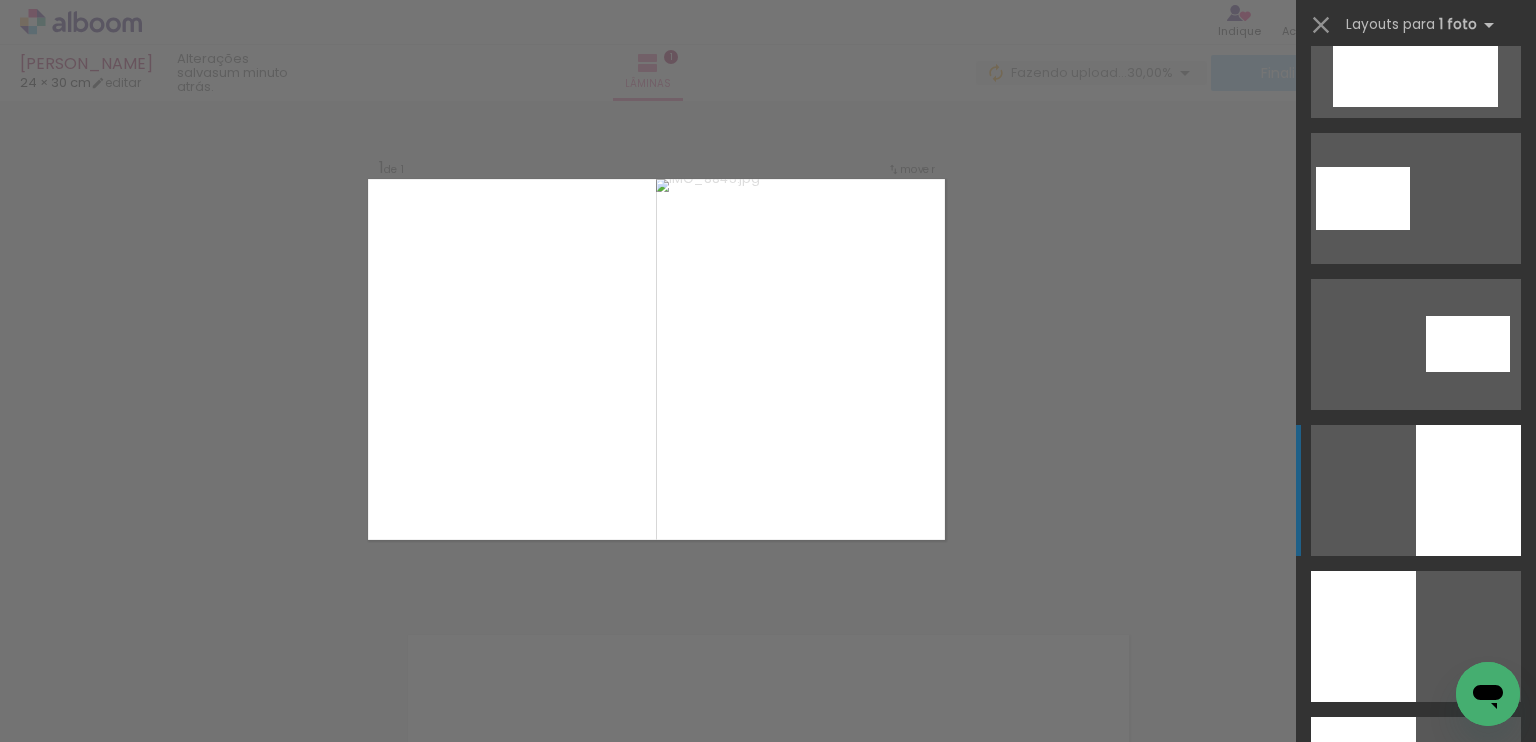click at bounding box center [1342, -14474] 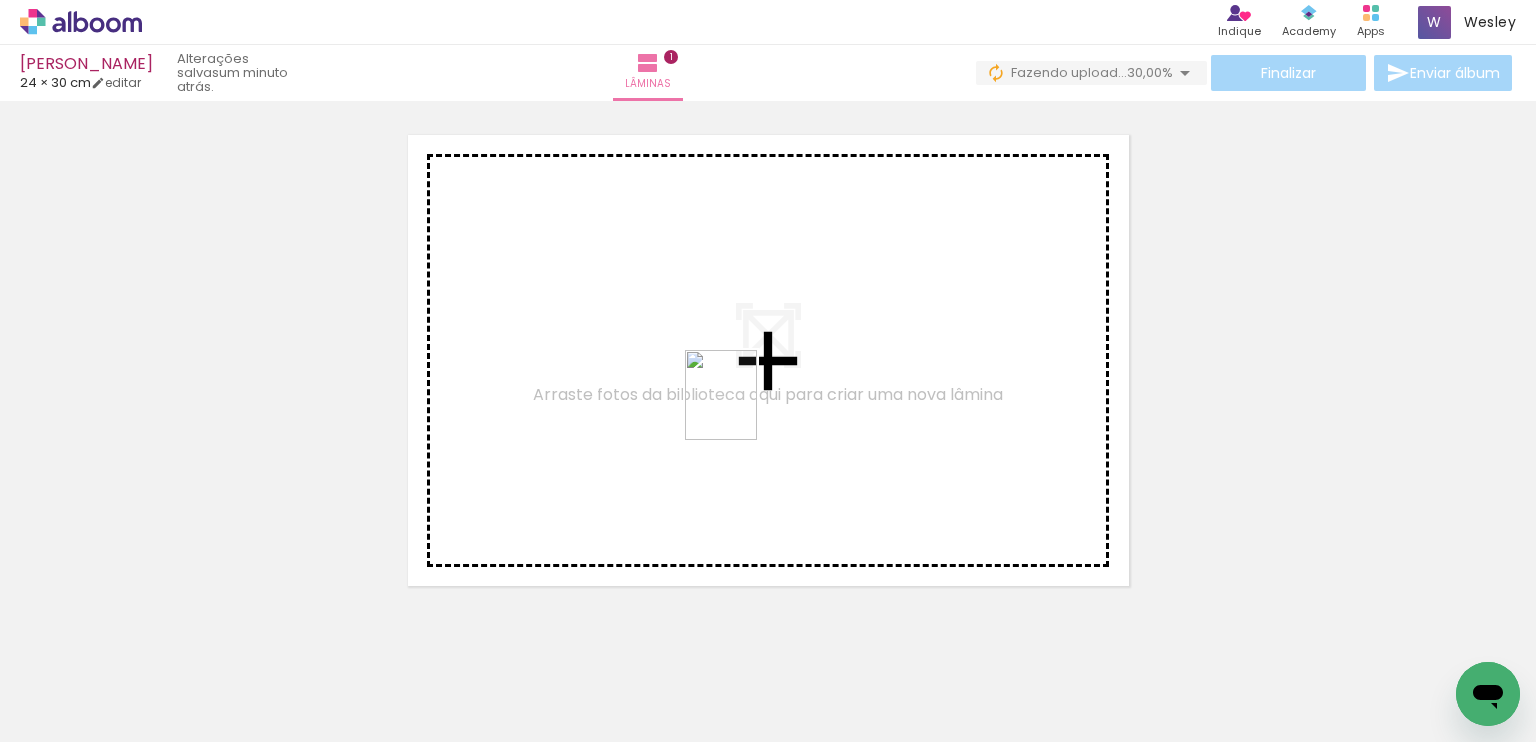 drag, startPoint x: 960, startPoint y: 604, endPoint x: 745, endPoint y: 410, distance: 289.58765 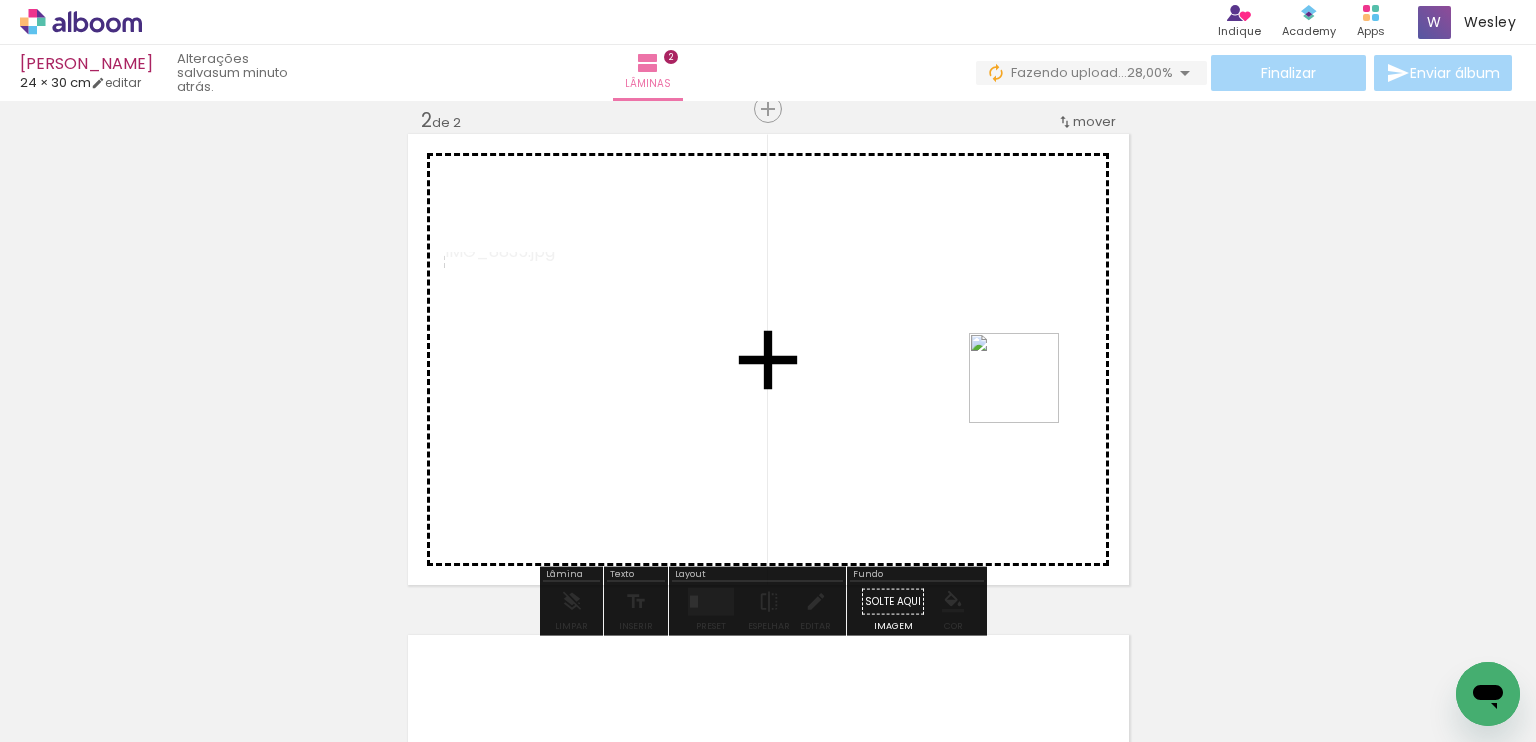 drag, startPoint x: 1250, startPoint y: 678, endPoint x: 984, endPoint y: 346, distance: 425.41745 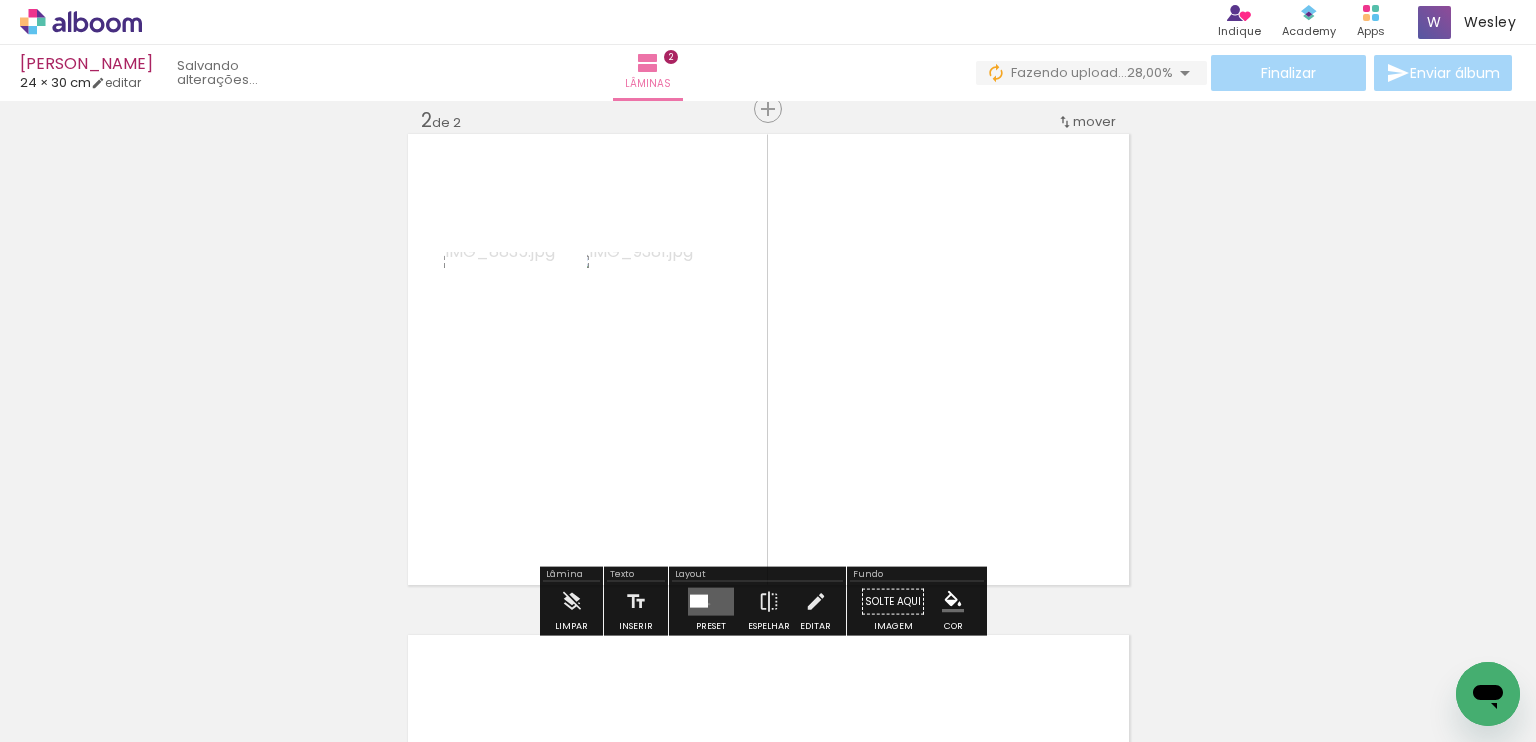 click at bounding box center (711, 602) 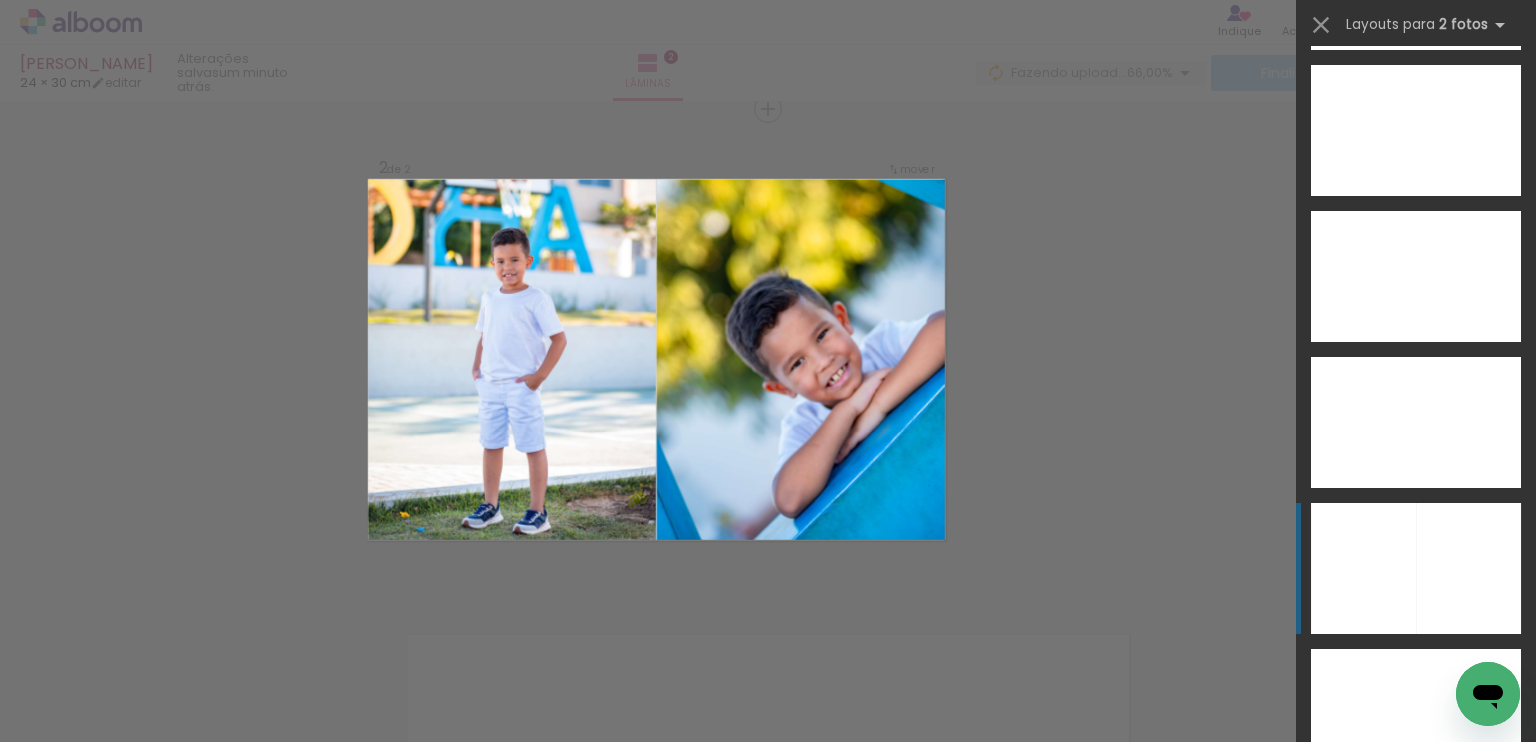 click at bounding box center (1486, -16) 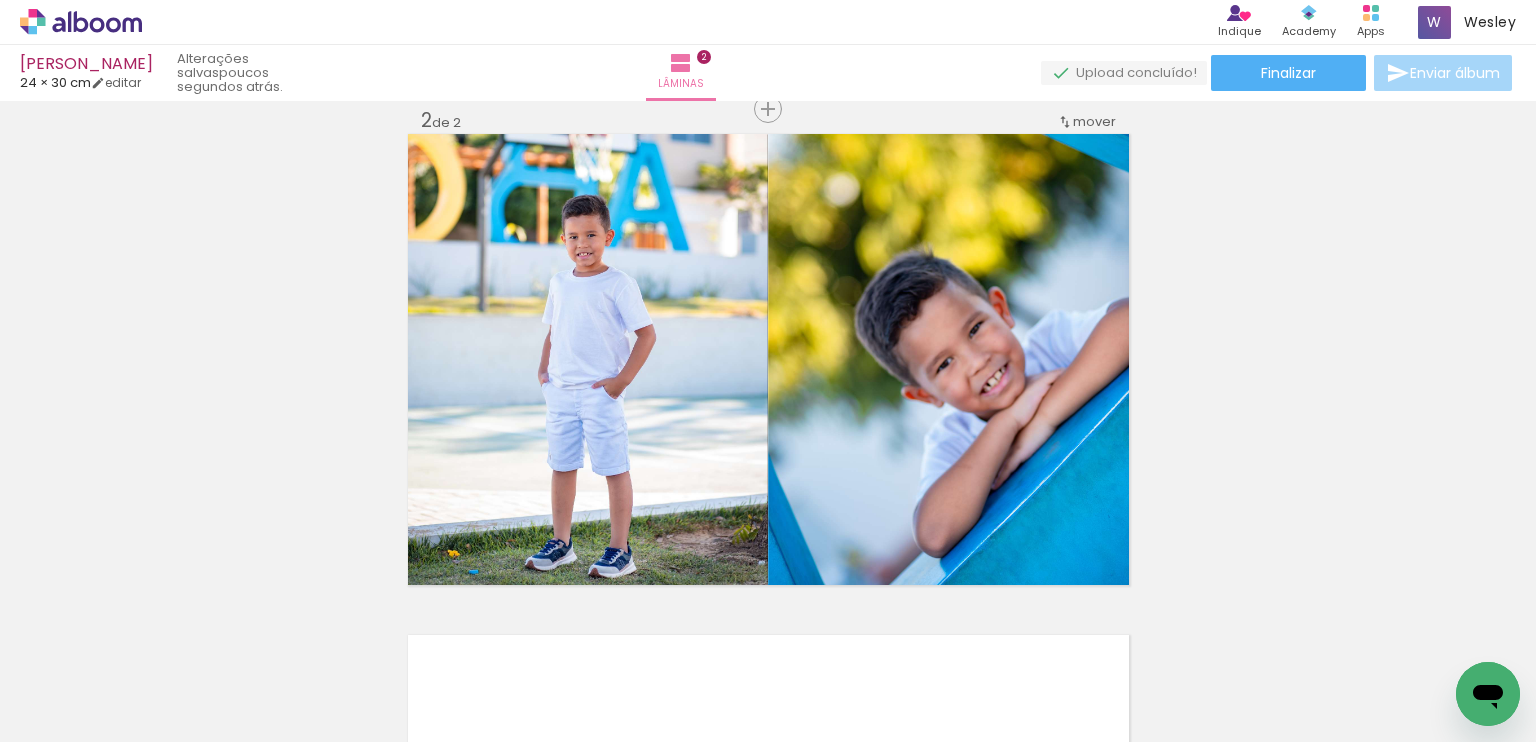 scroll, scrollTop: 0, scrollLeft: 0, axis: both 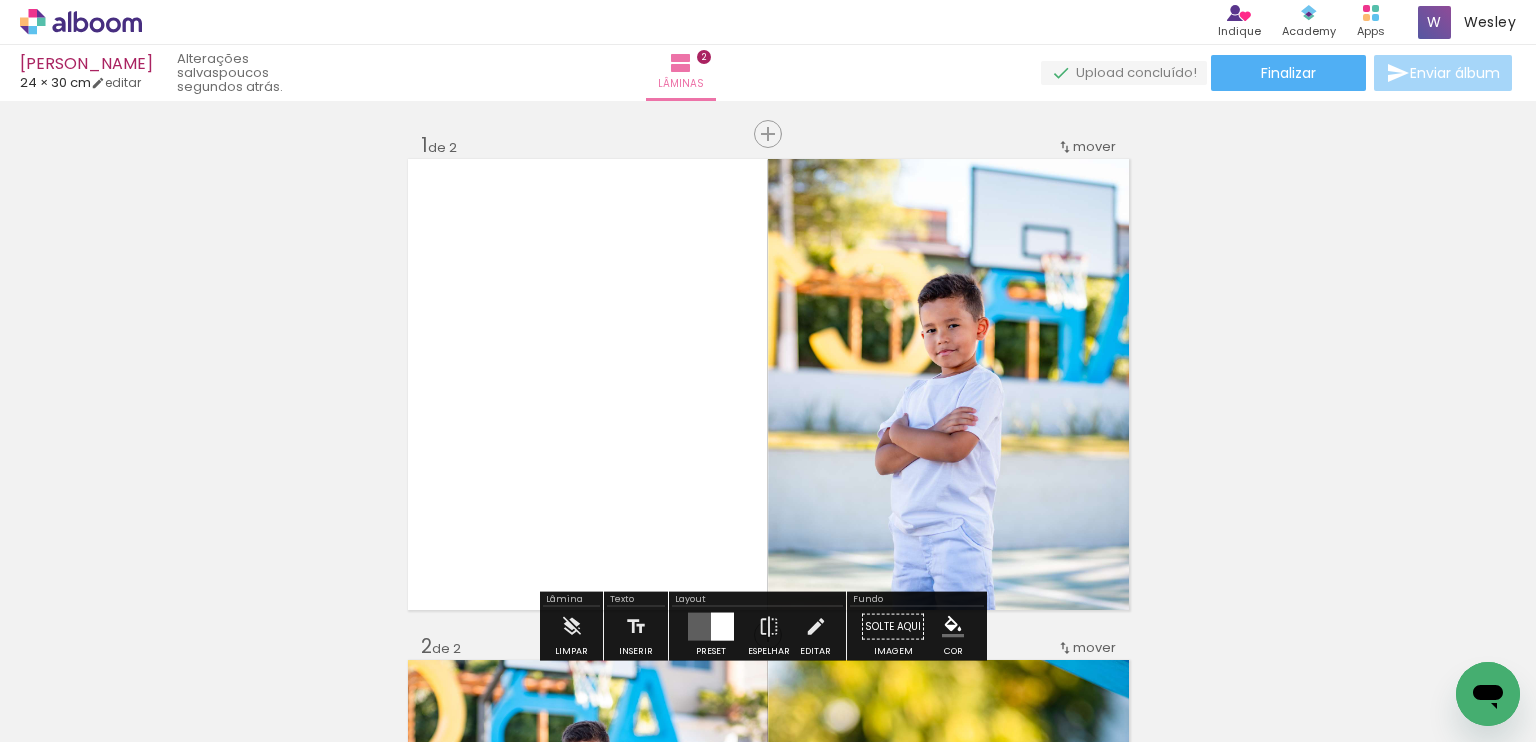 click on "[PERSON_NAME] 24 × 30 cm    editar poucos segundos atrás. Lâminas 2 Finalizar  Enviar álbum" at bounding box center (768, 50) 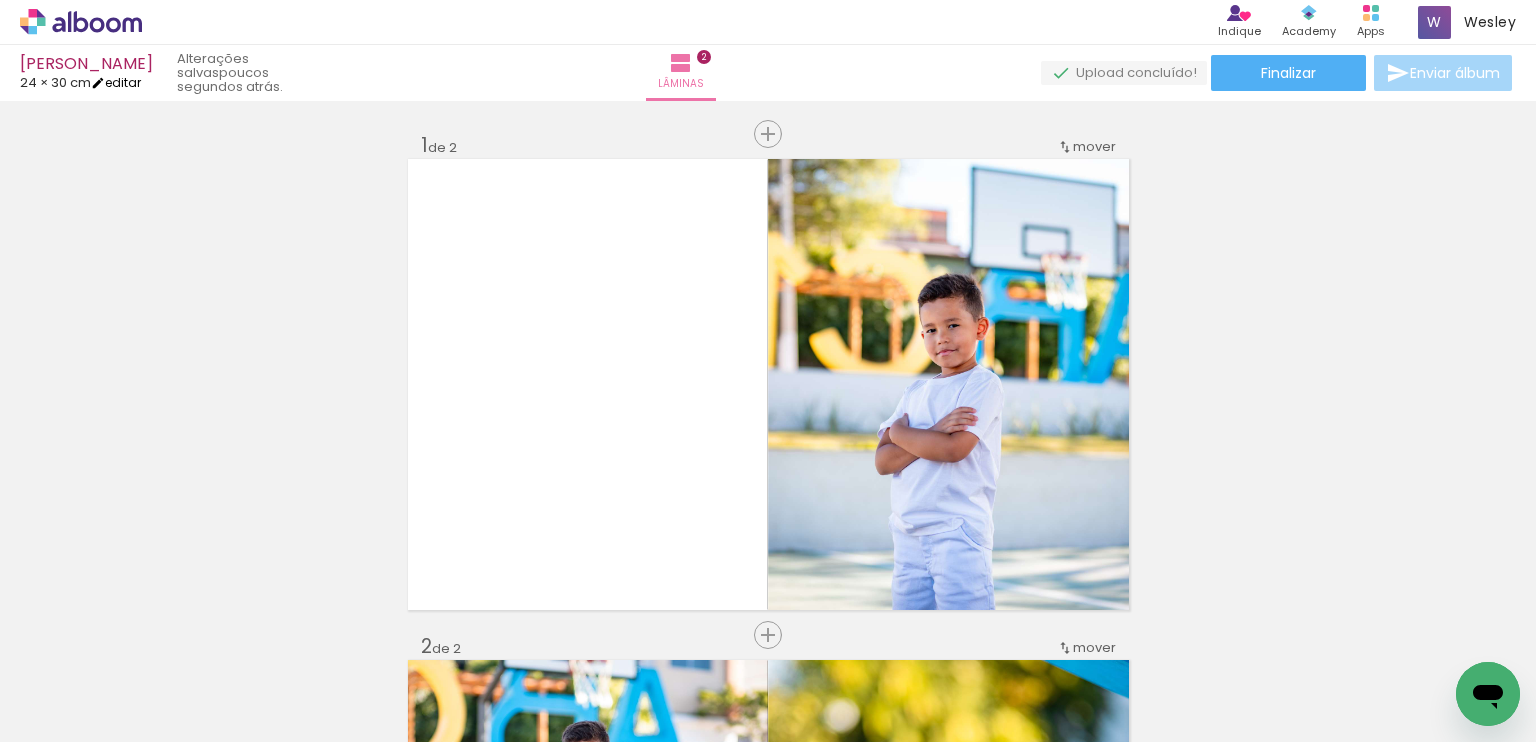 click on "editar" at bounding box center (116, 82) 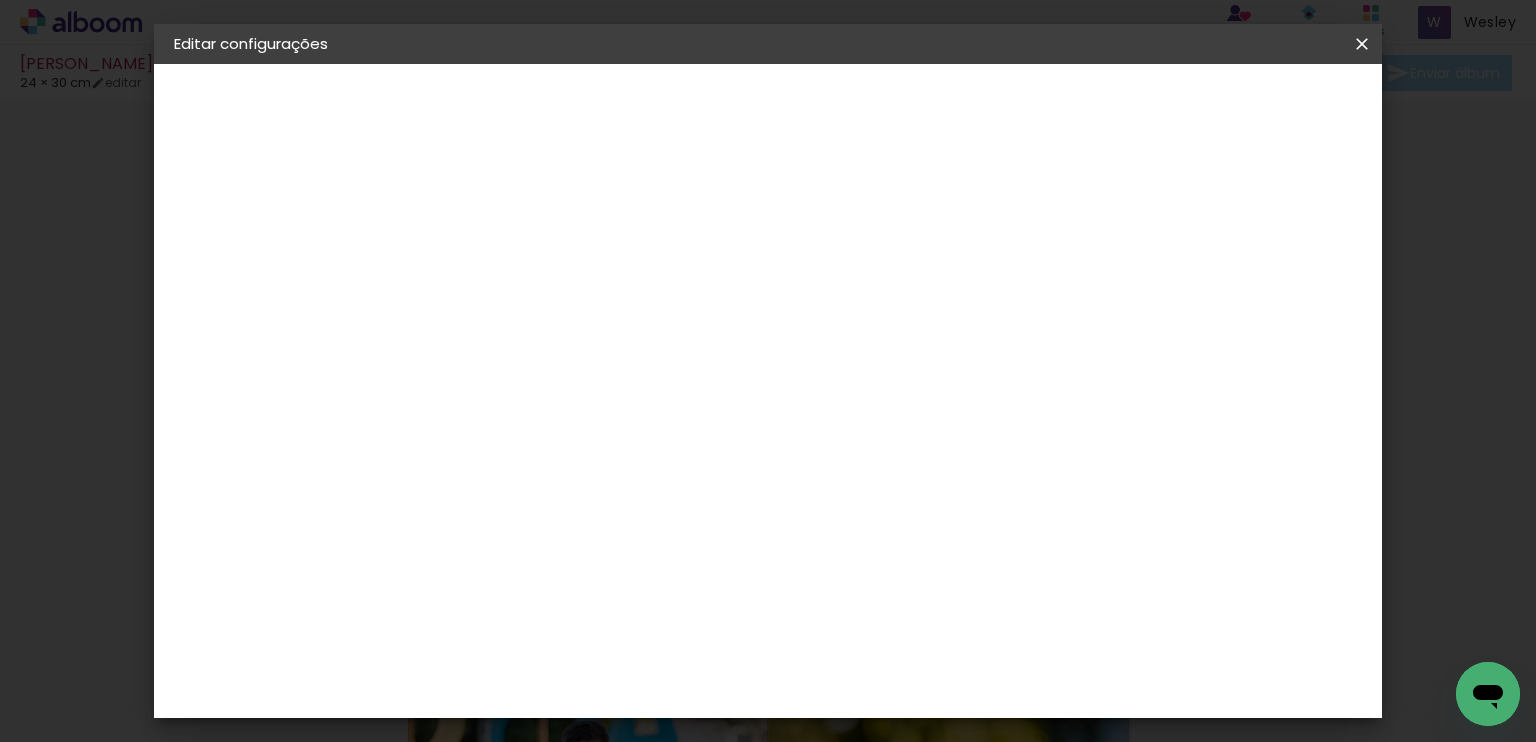 click at bounding box center (1362, 44) 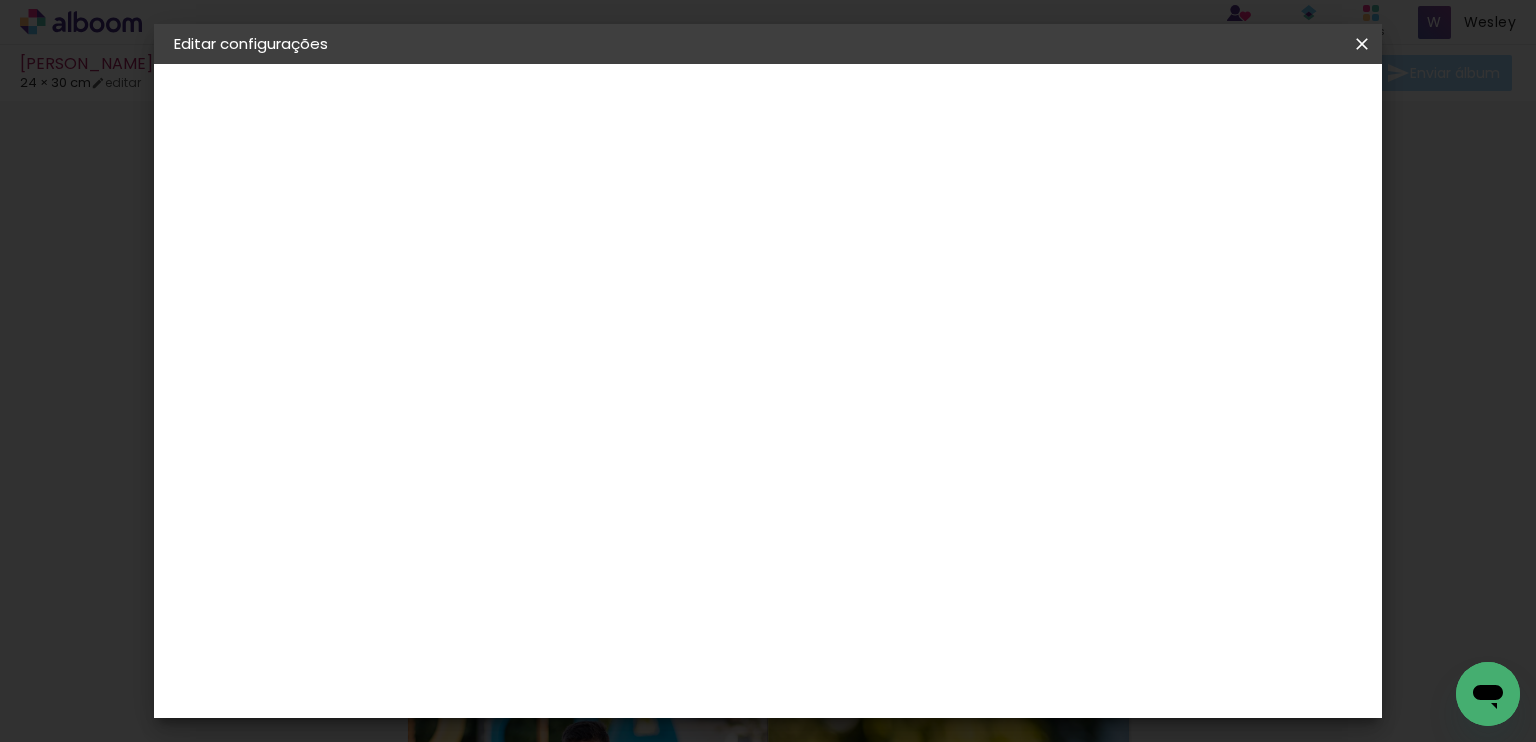 click on "Voltar" at bounding box center [0, 0] 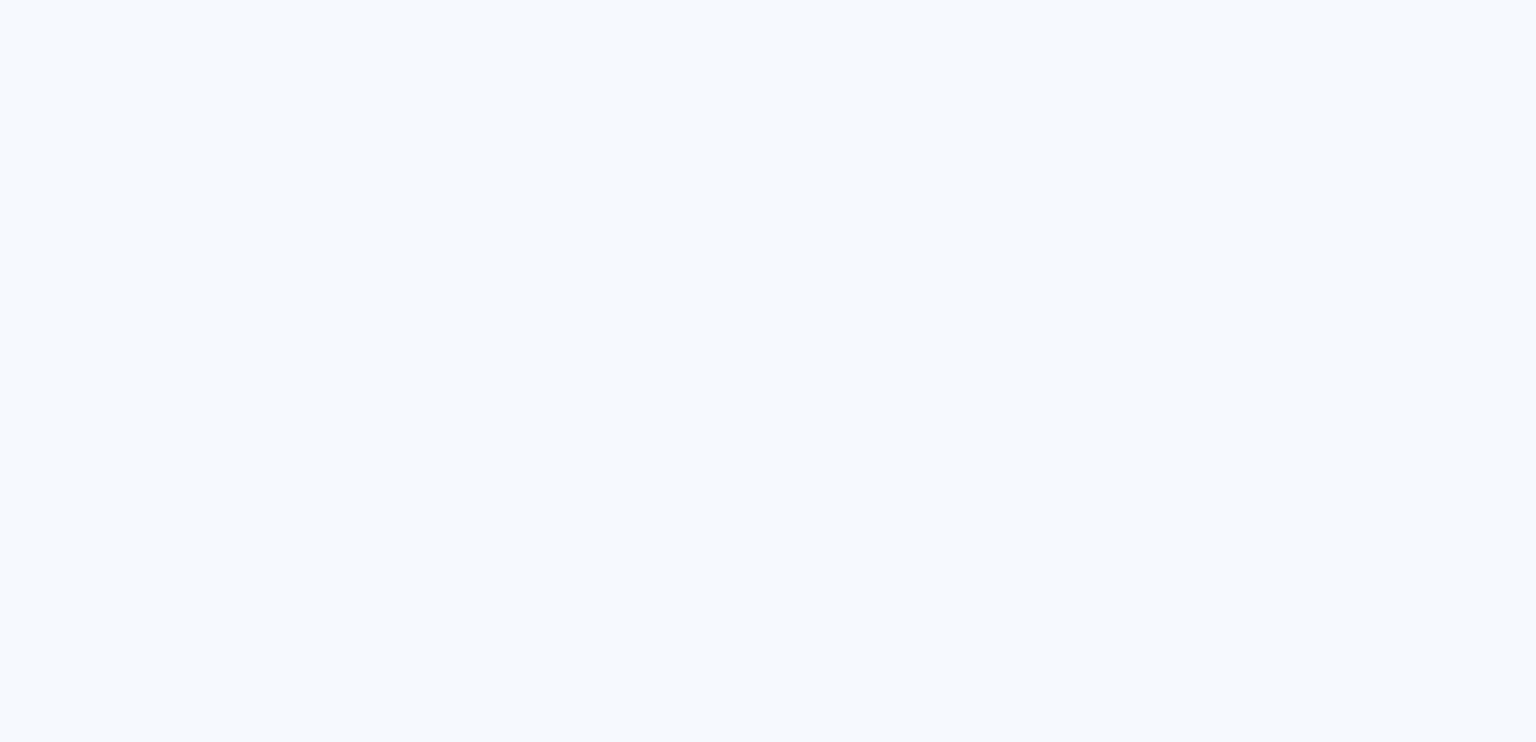 scroll, scrollTop: 0, scrollLeft: 0, axis: both 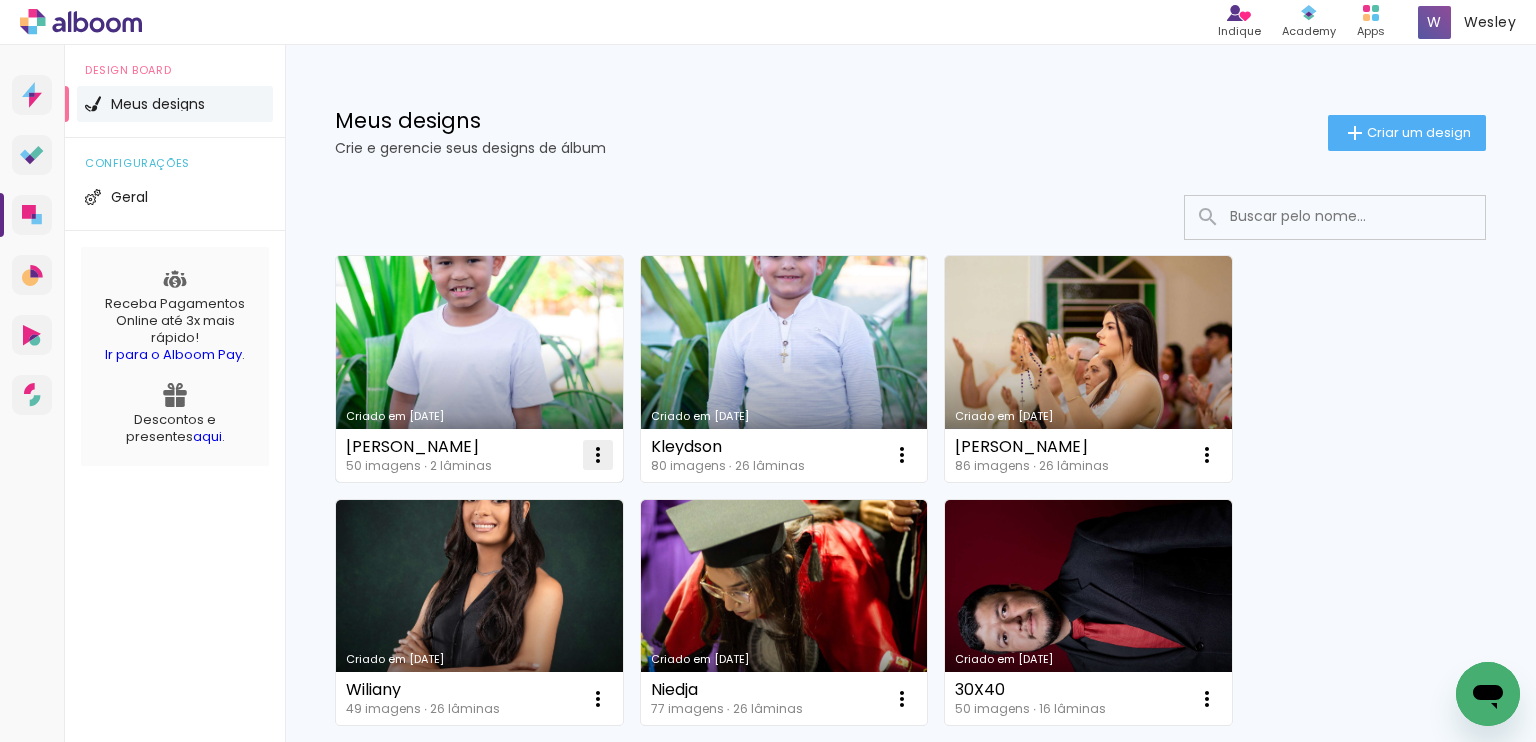 click at bounding box center [598, 455] 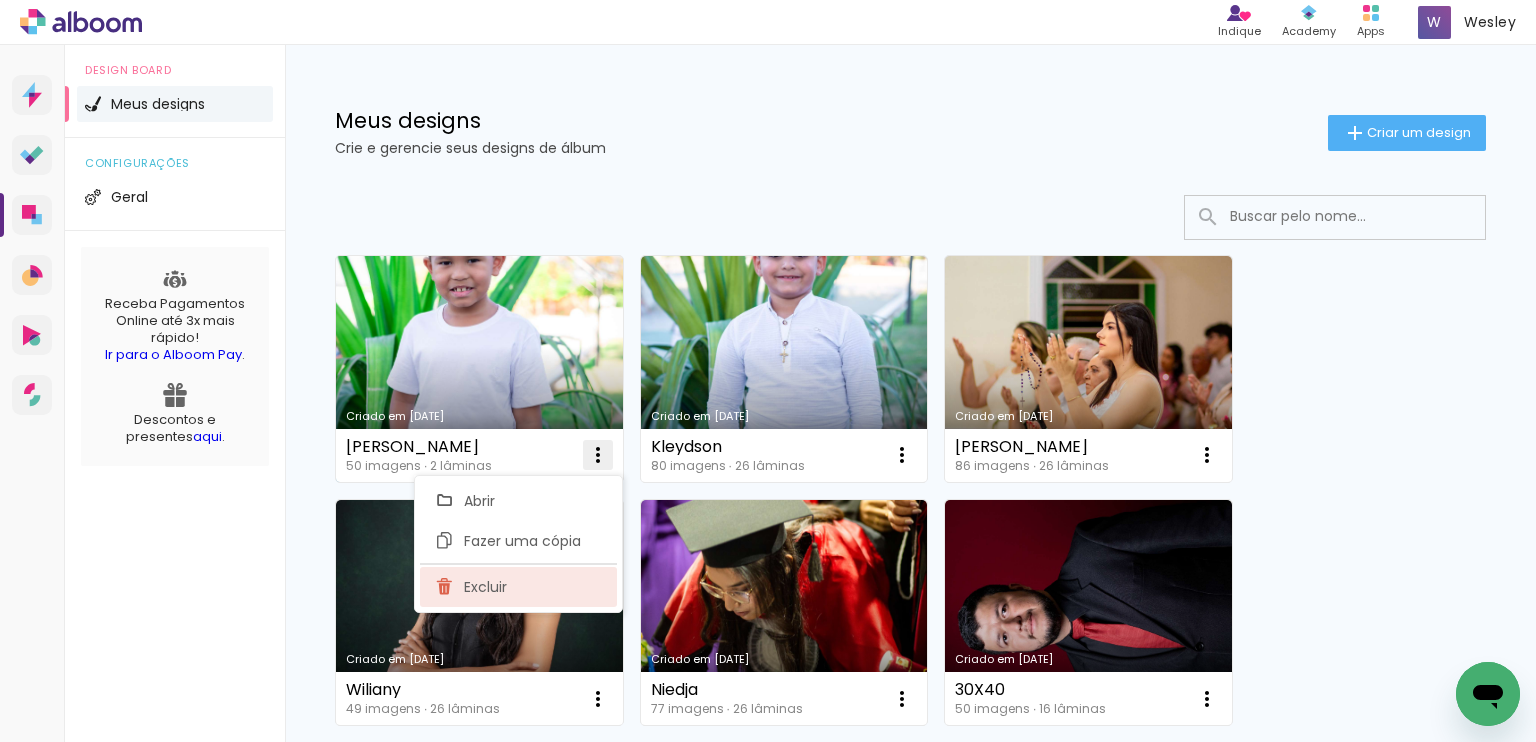 click on "Excluir" 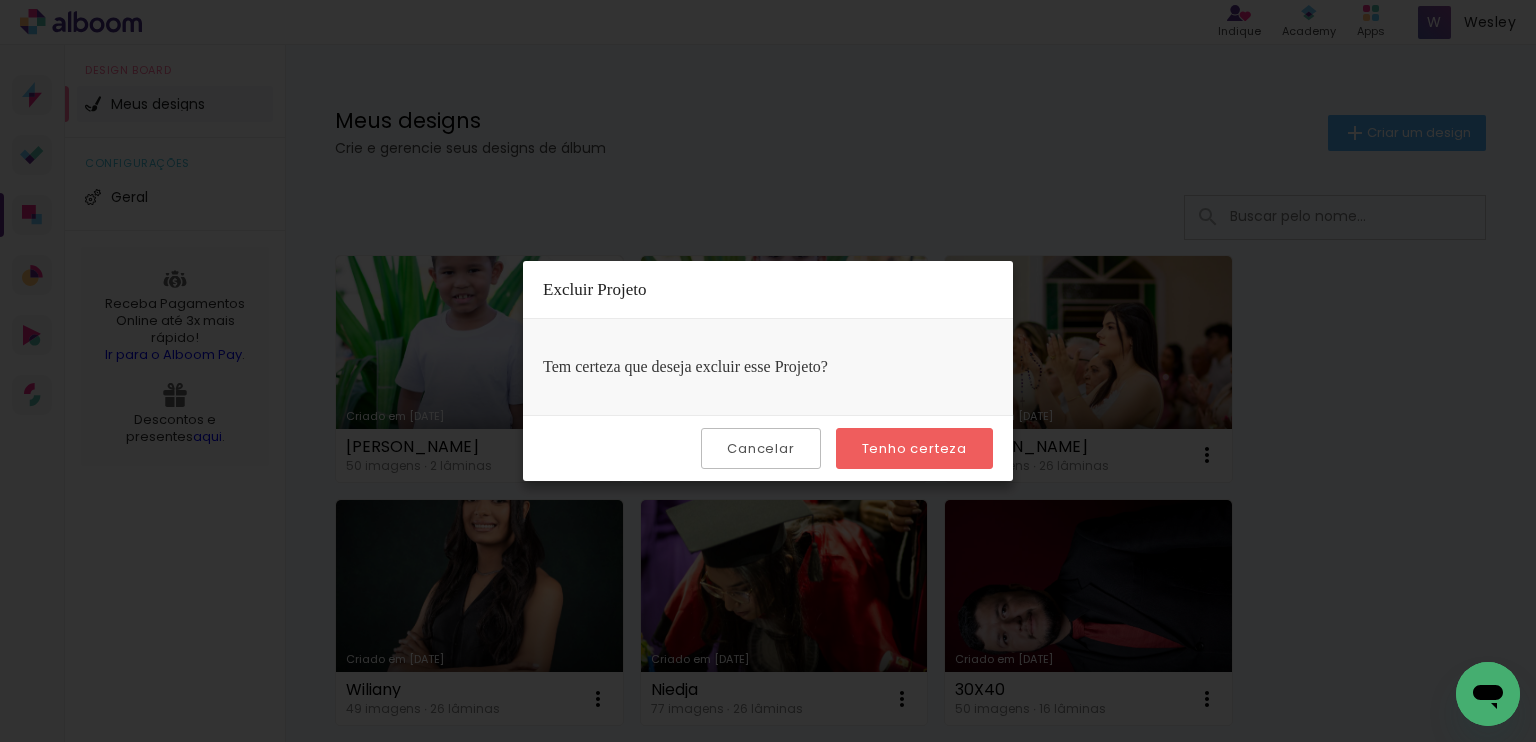 click on "Tenho certeza" at bounding box center [0, 0] 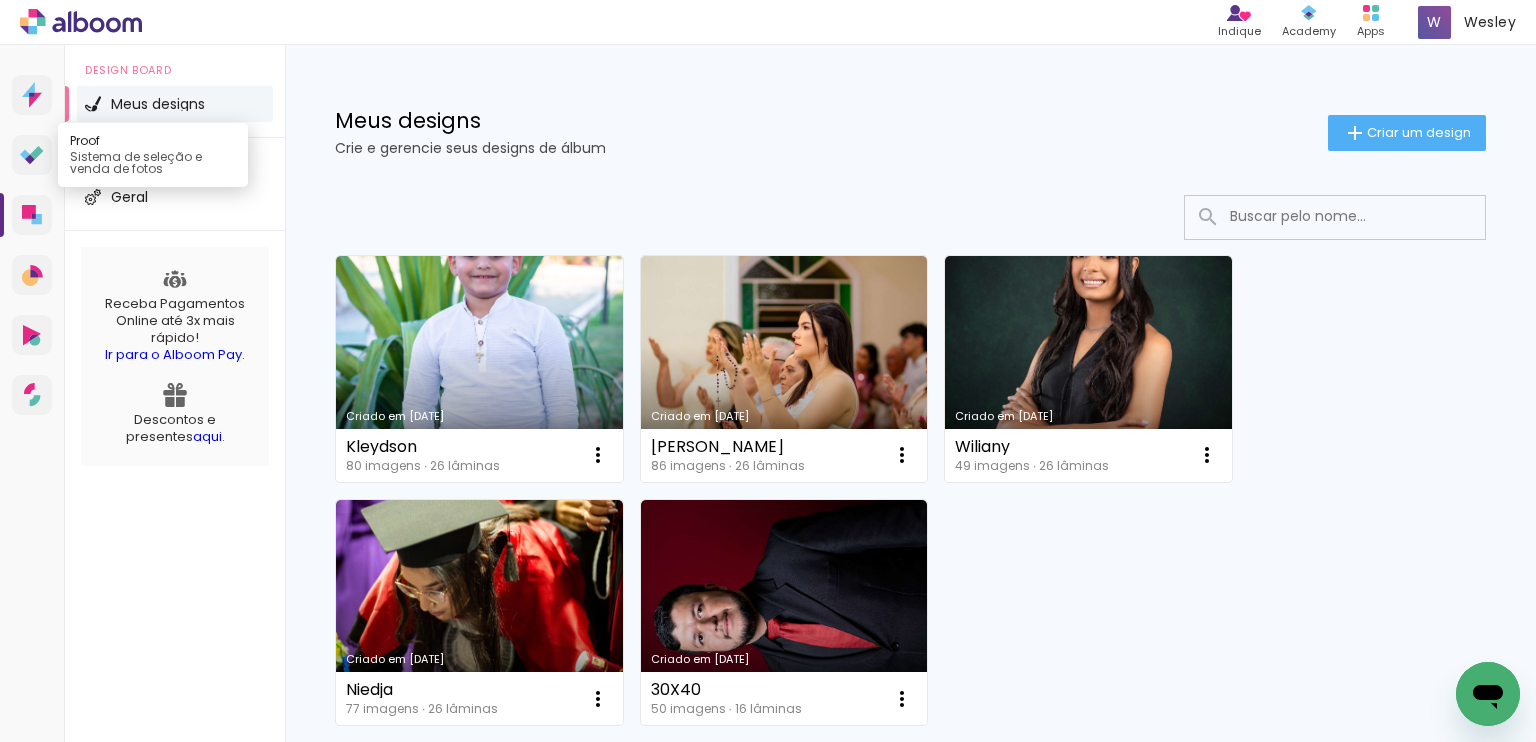 click 